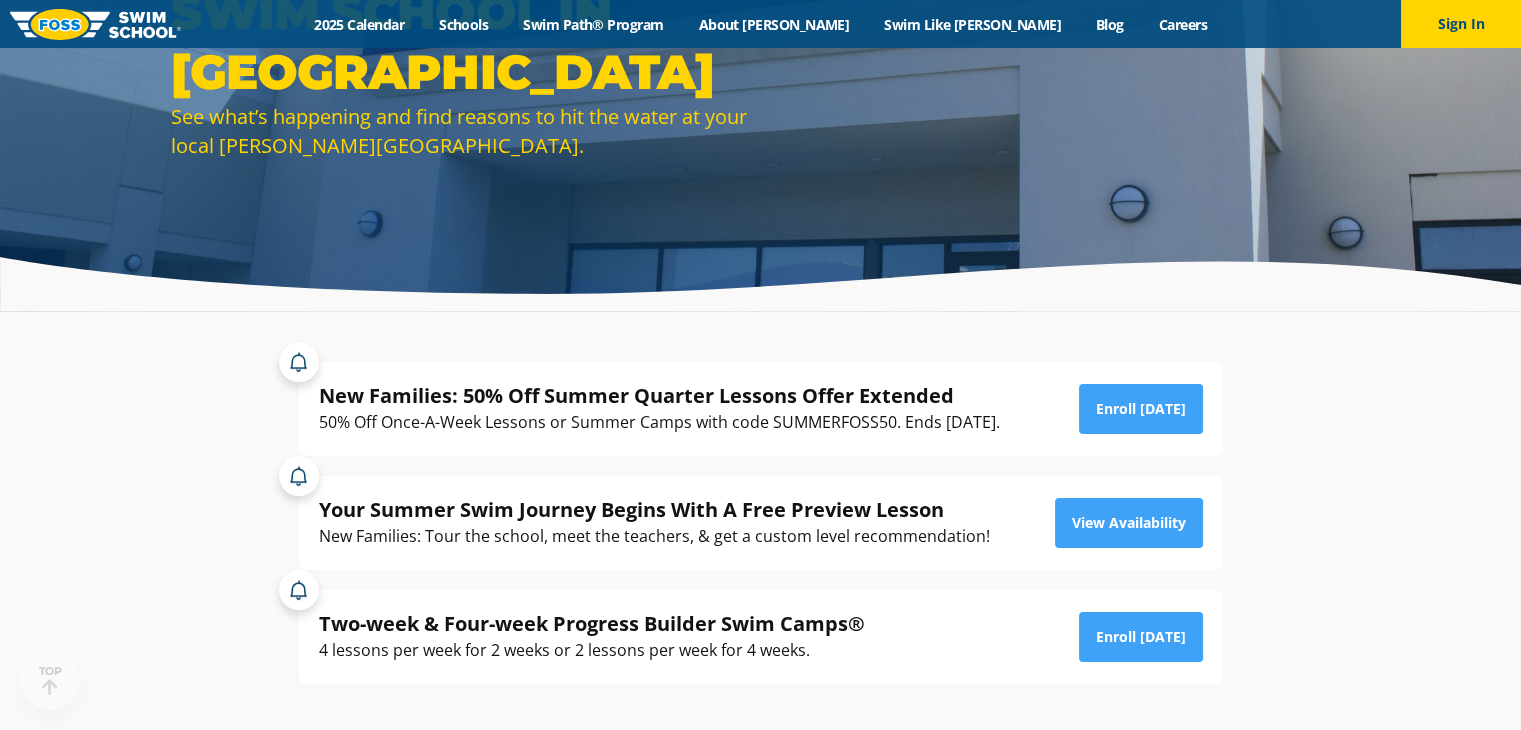 scroll, scrollTop: 0, scrollLeft: 0, axis: both 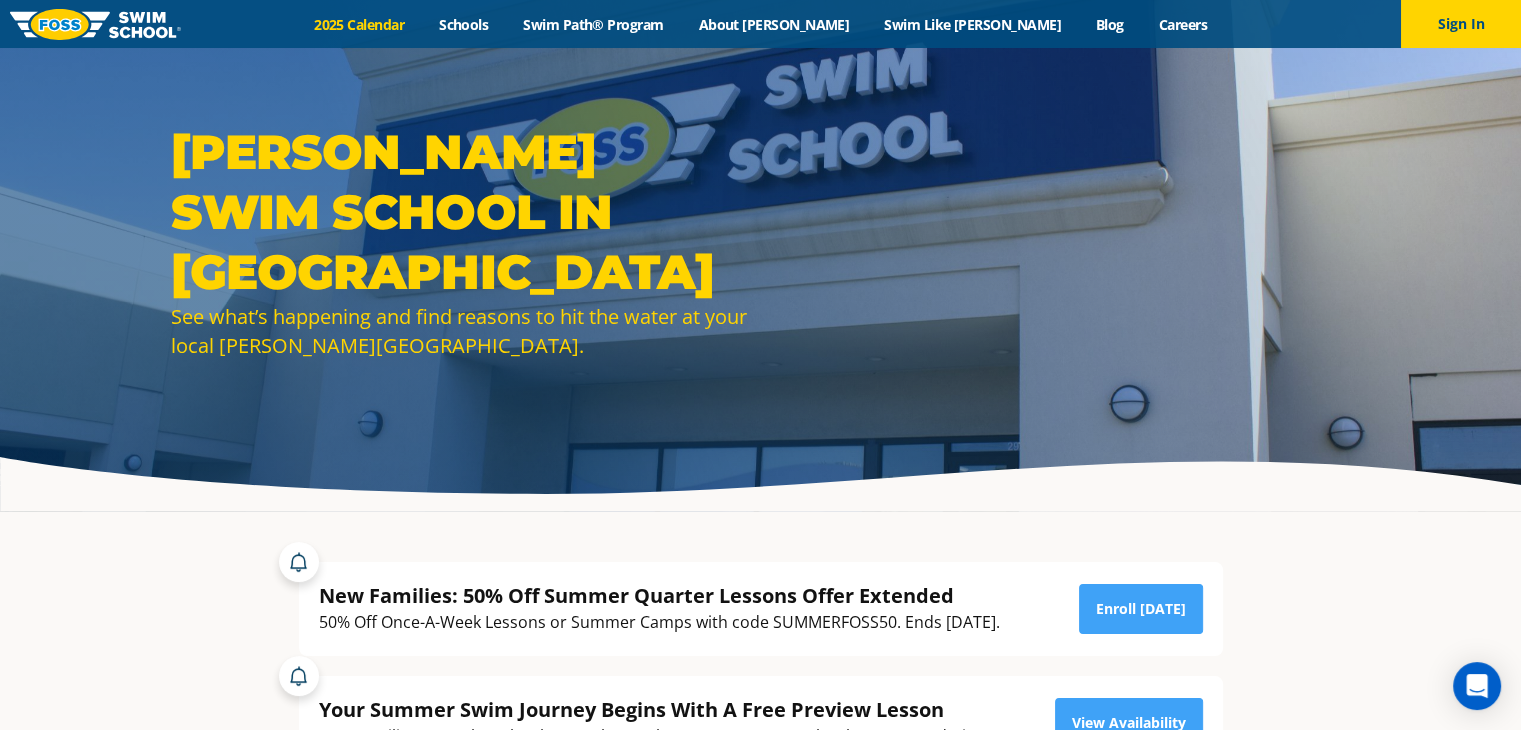 click on "2025 Calendar" at bounding box center [359, 24] 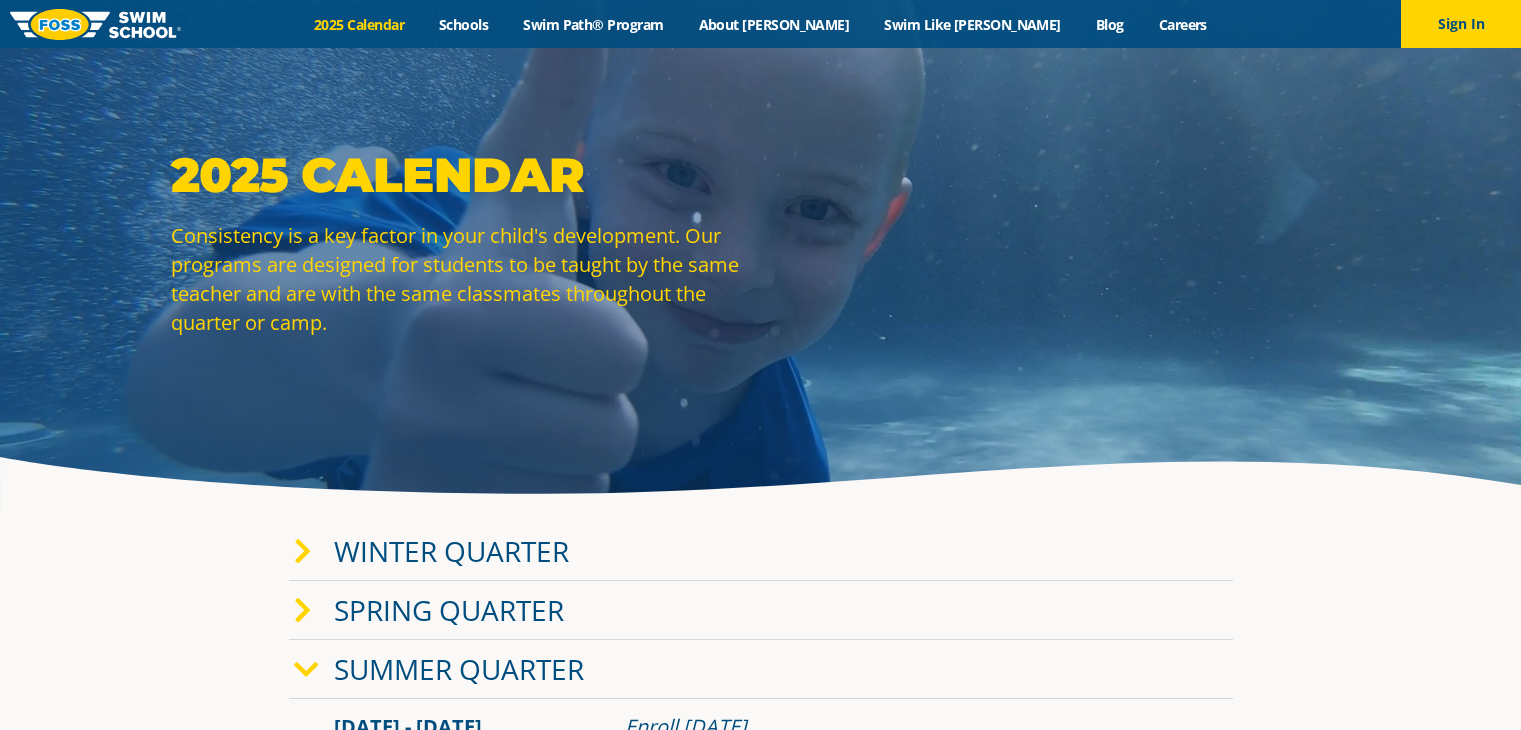 scroll, scrollTop: 0, scrollLeft: 0, axis: both 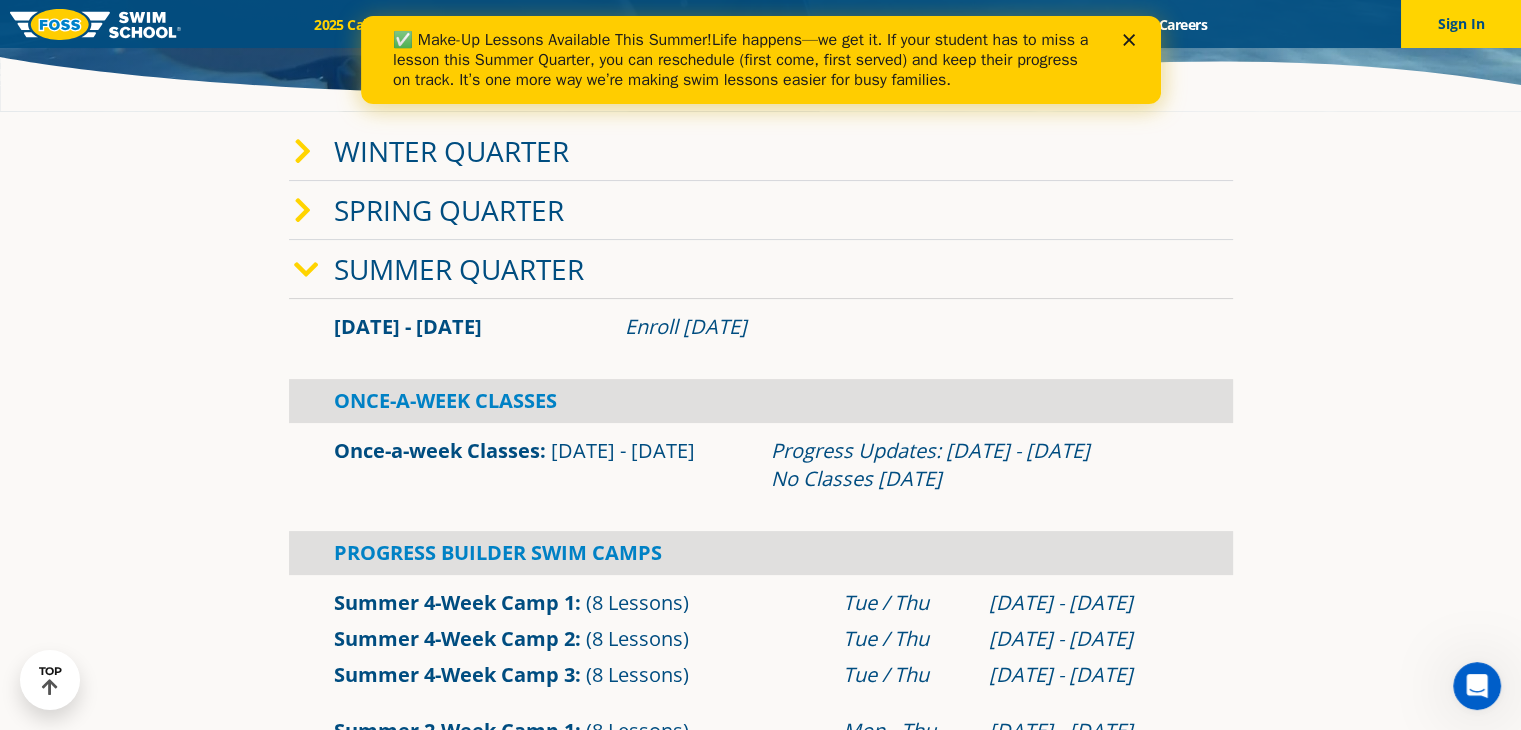 click at bounding box center [1132, 40] 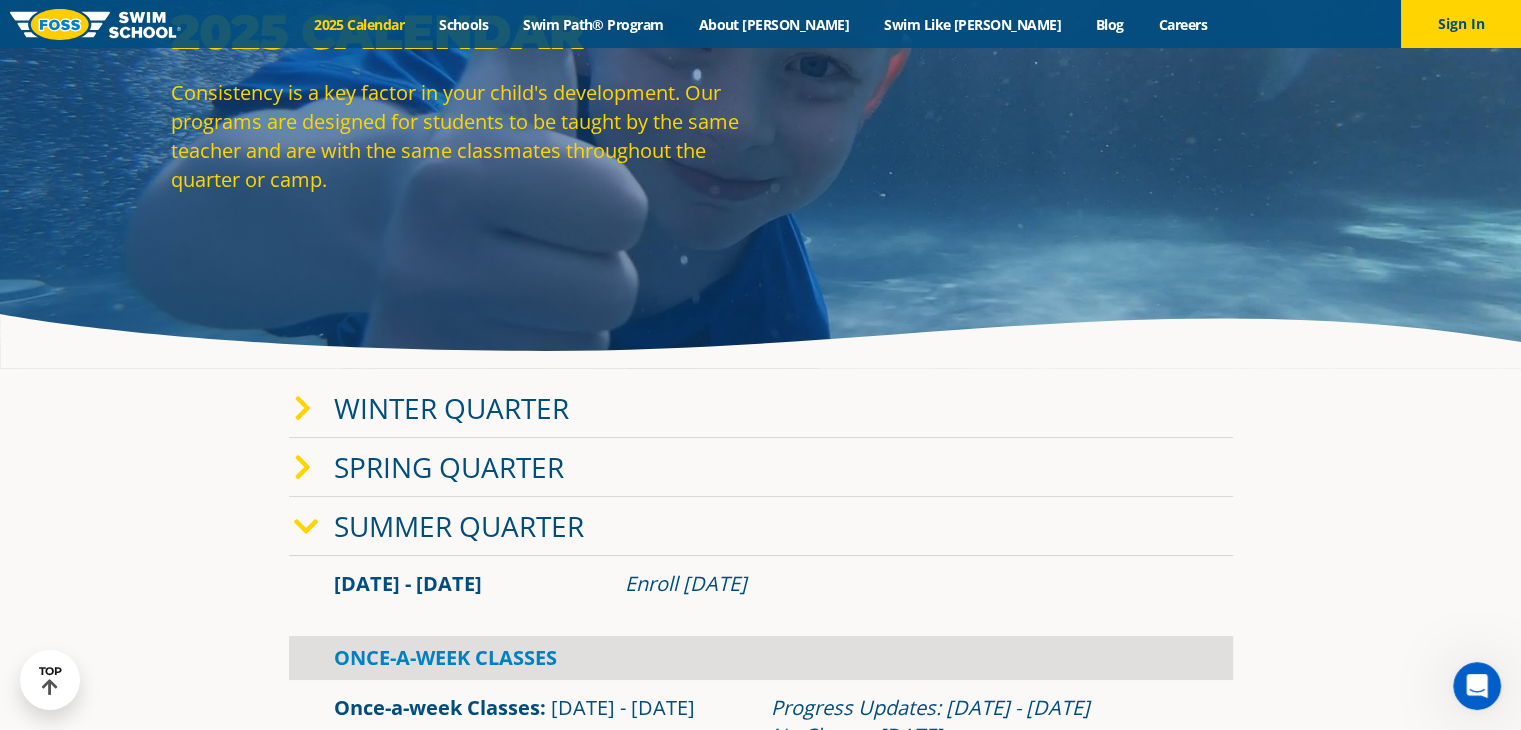 scroll, scrollTop: 100, scrollLeft: 0, axis: vertical 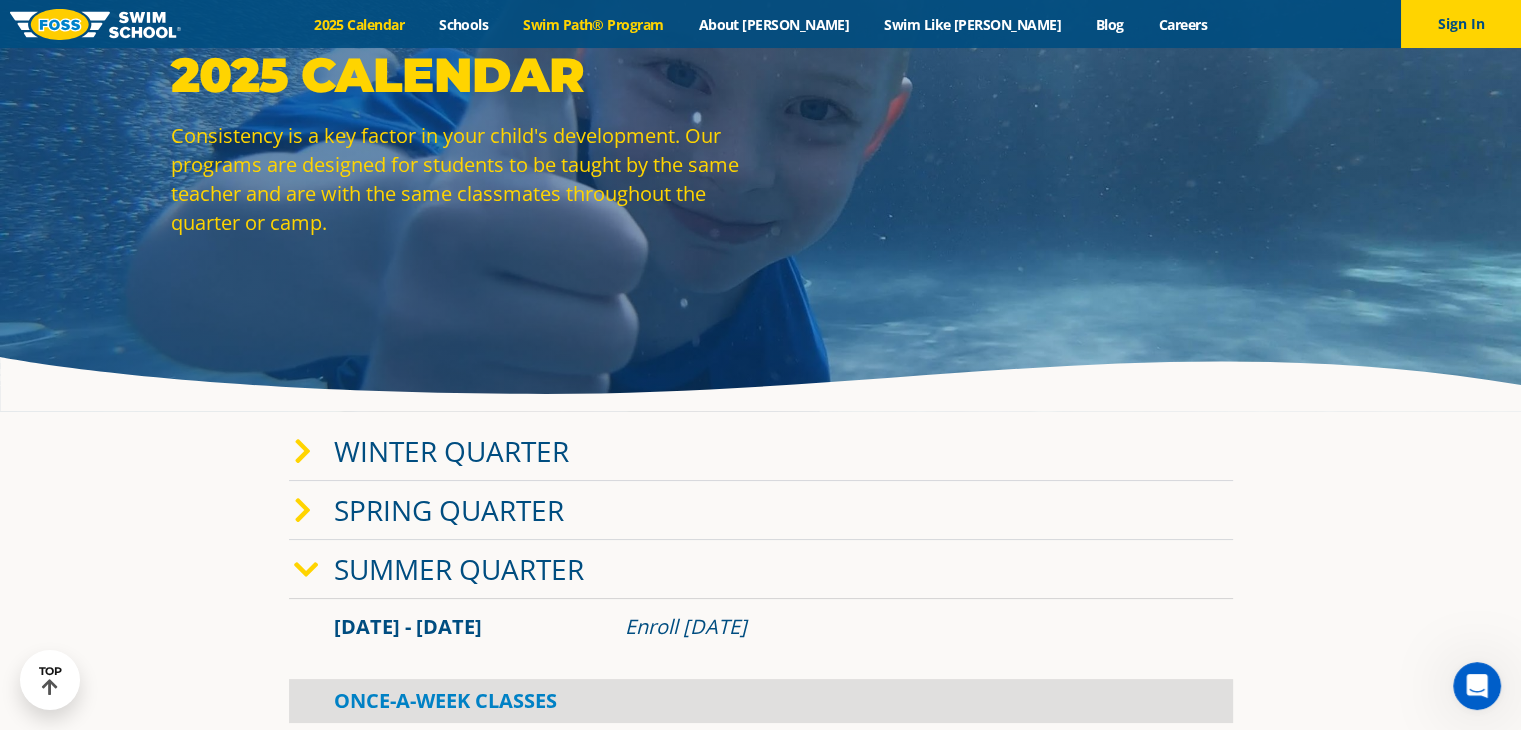click on "Swim Path® Program" at bounding box center [593, 24] 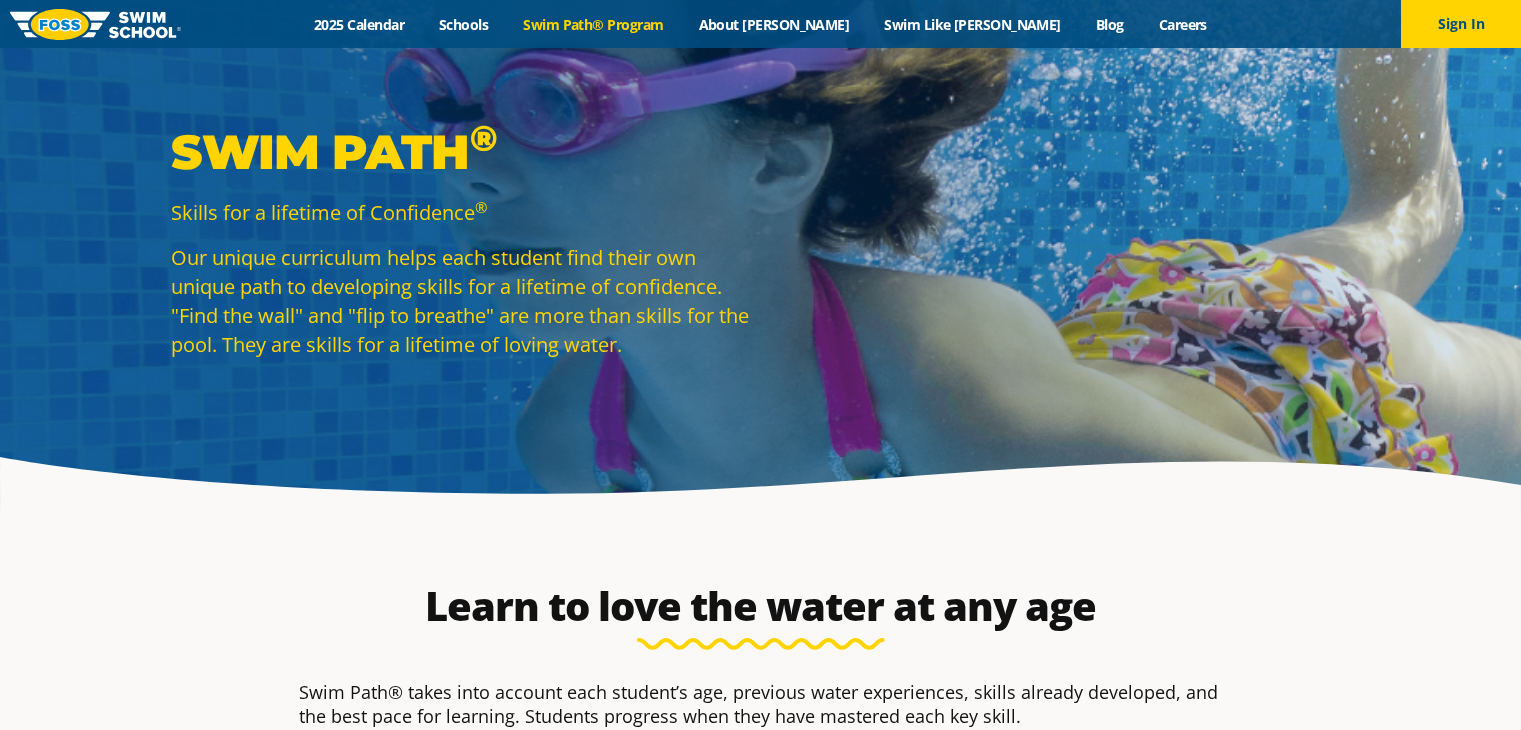 scroll, scrollTop: 0, scrollLeft: 0, axis: both 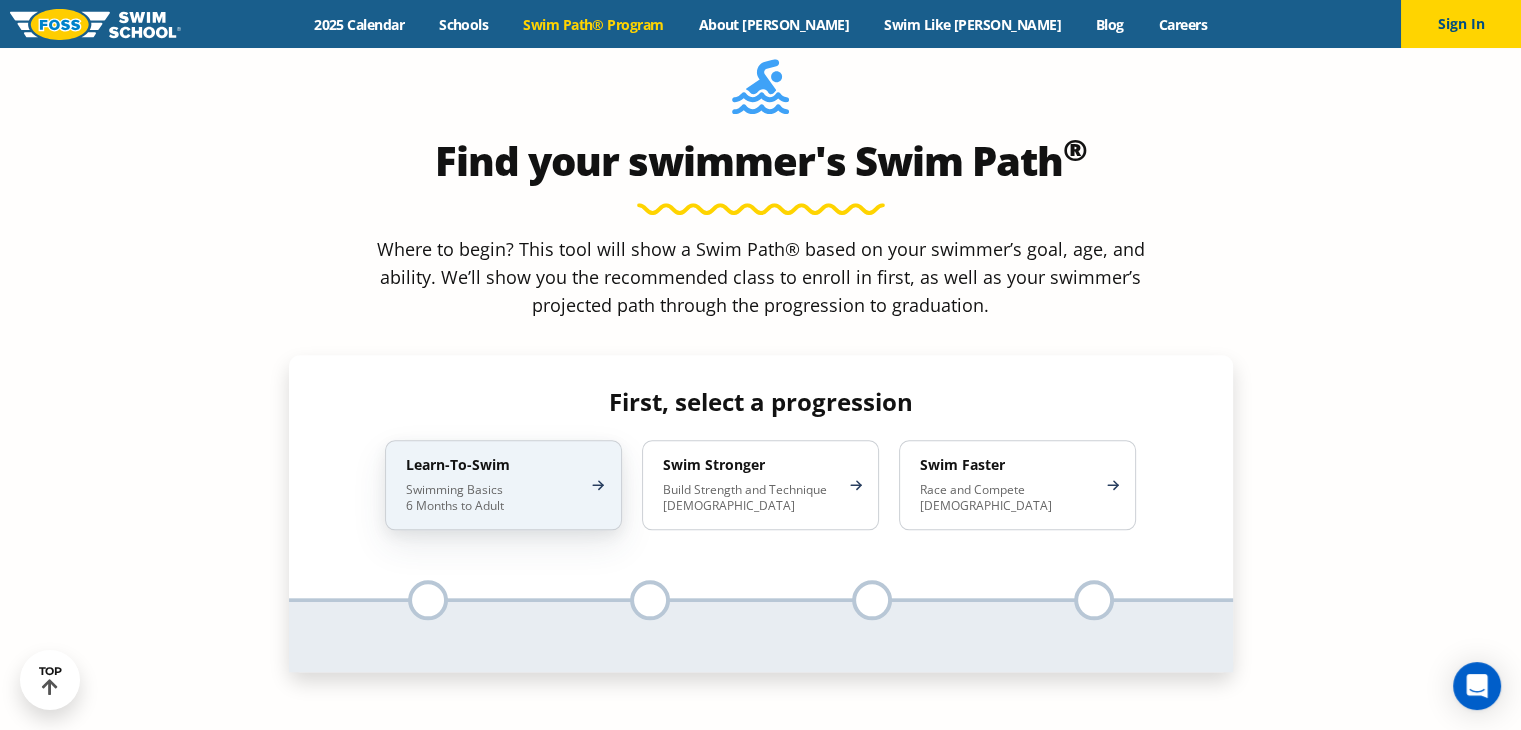 click on "Learn-To-Swim Swimming Basics 6 Months to Adult" at bounding box center [503, 485] 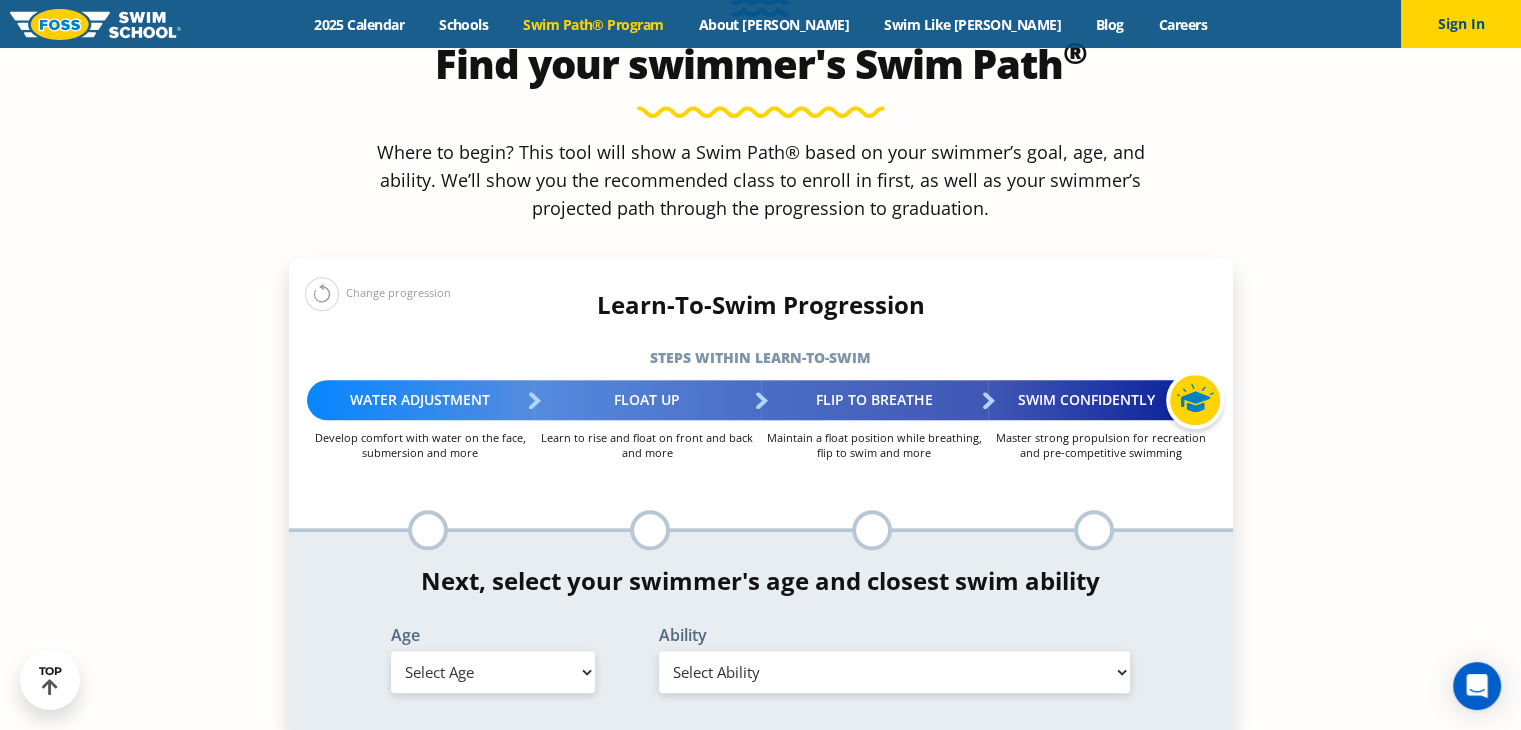 scroll, scrollTop: 2100, scrollLeft: 0, axis: vertical 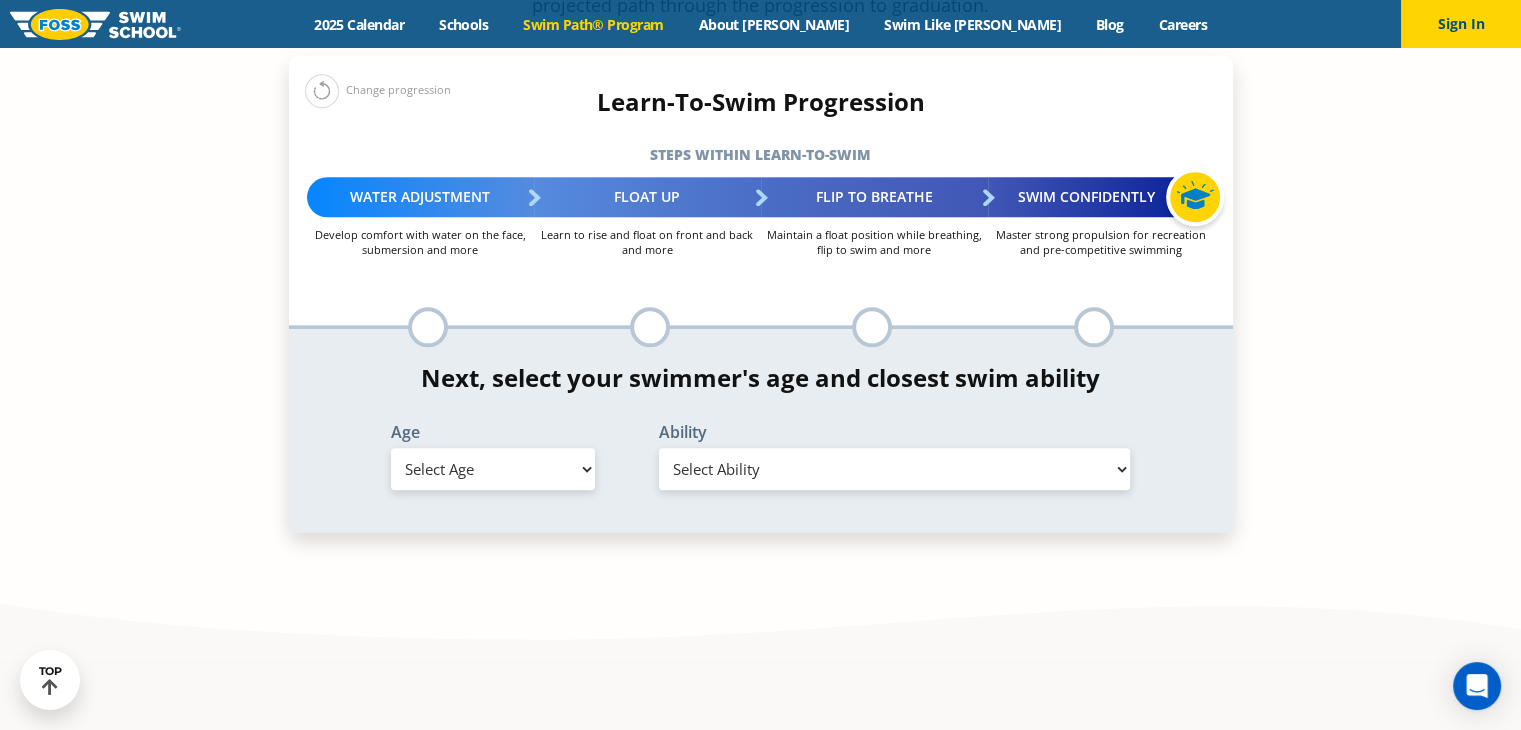 click on "Select Age [DEMOGRAPHIC_DATA] months - 1 year 1 year 2 years 3 years 4 years 5 years 6 years 7 years 8 years 9 years 10 years  11 years  12 years  13 years  14 years  15 years  16 years  17 years  Adult (18 years +)" at bounding box center (493, 469) 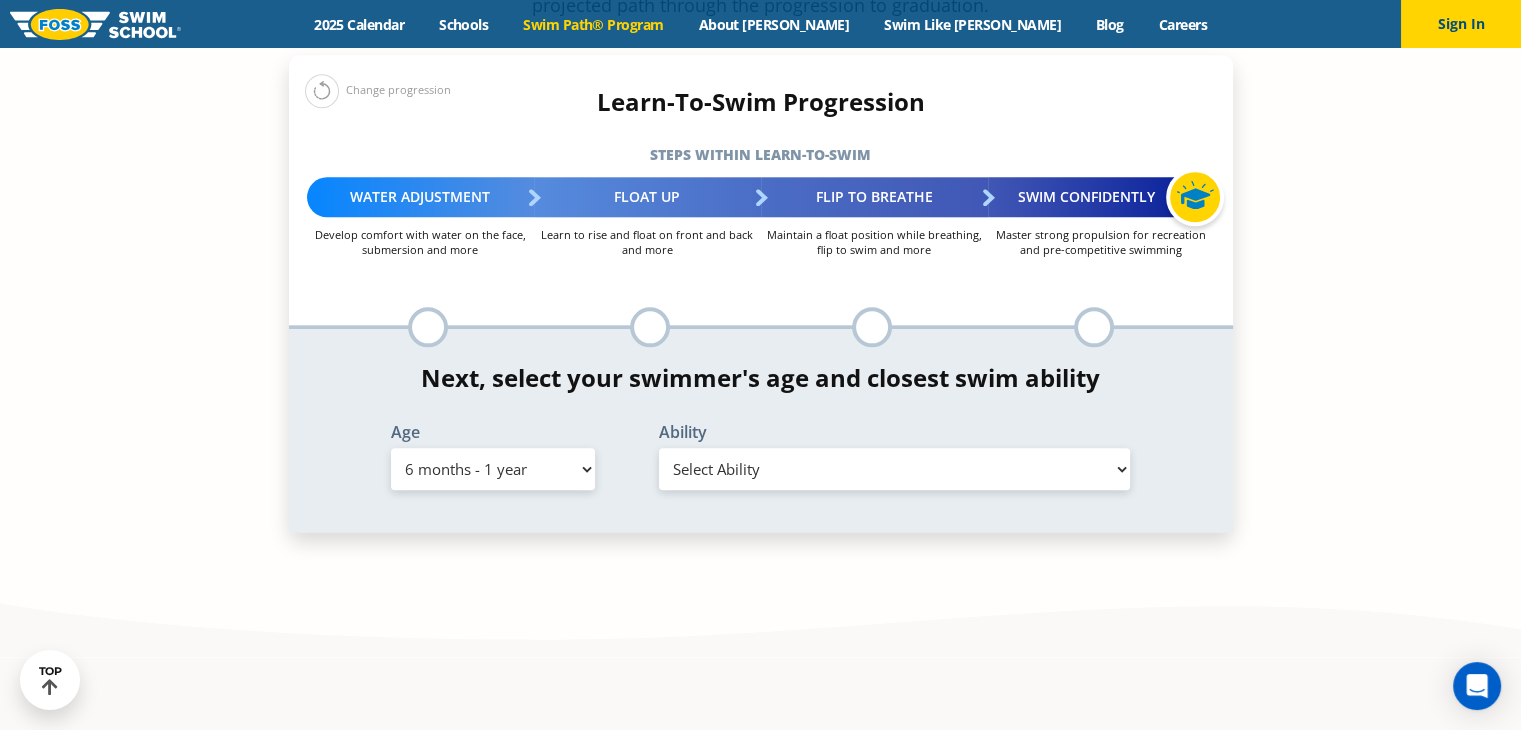 click on "Select Age [DEMOGRAPHIC_DATA] months - 1 year 1 year 2 years 3 years 4 years 5 years 6 years 7 years 8 years 9 years 10 years  11 years  12 years  13 years  14 years  15 years  16 years  17 years  Adult (18 years +)" at bounding box center (493, 469) 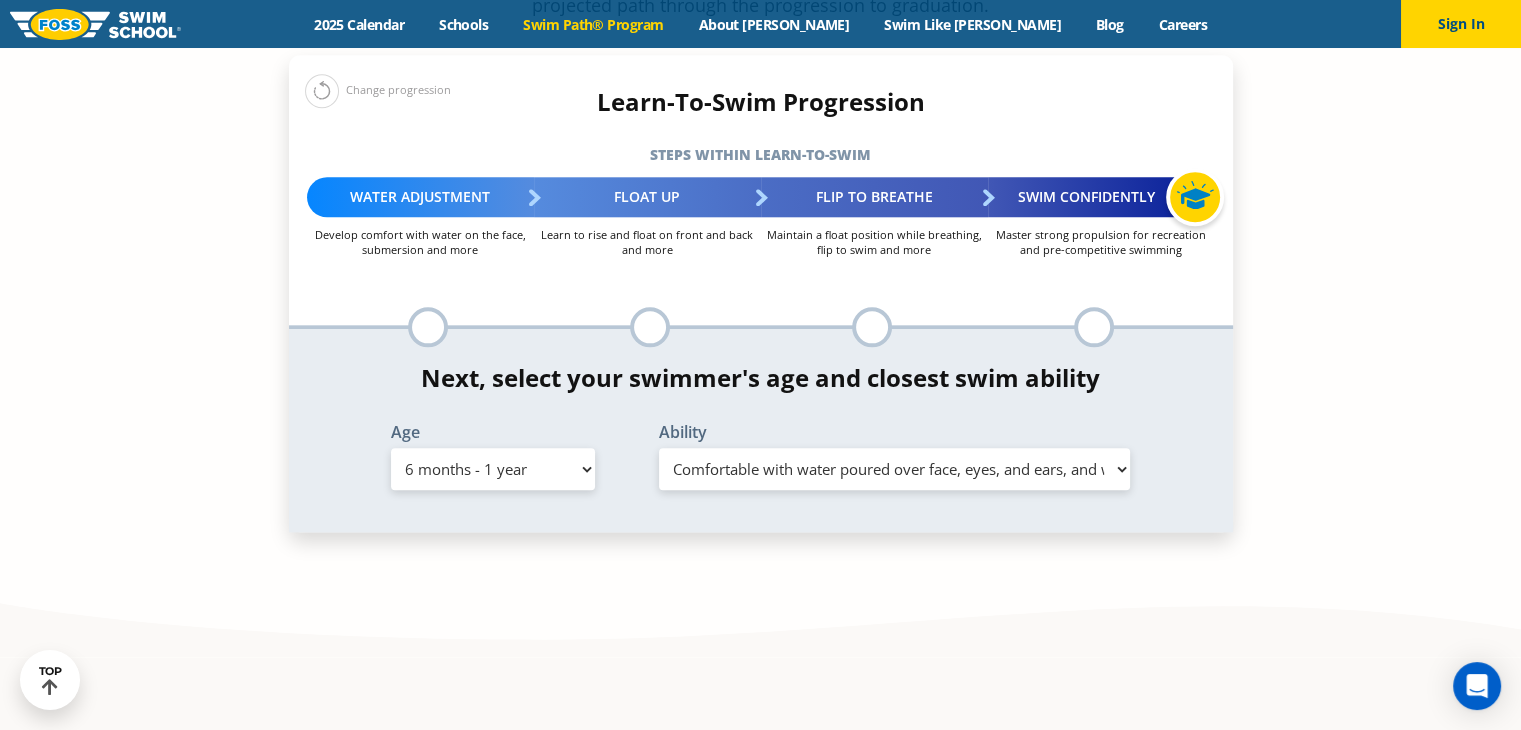 click on "Select Ability First in-water experience Comfortable with water poured over their head, but not eyes or ears Comfortable with water poured over face, eyes, and ears, and with ears in water while on back I would be comfortable if my child fell in the water and confident they could get back to the edge if an adult was nearby to assist" at bounding box center [895, 469] 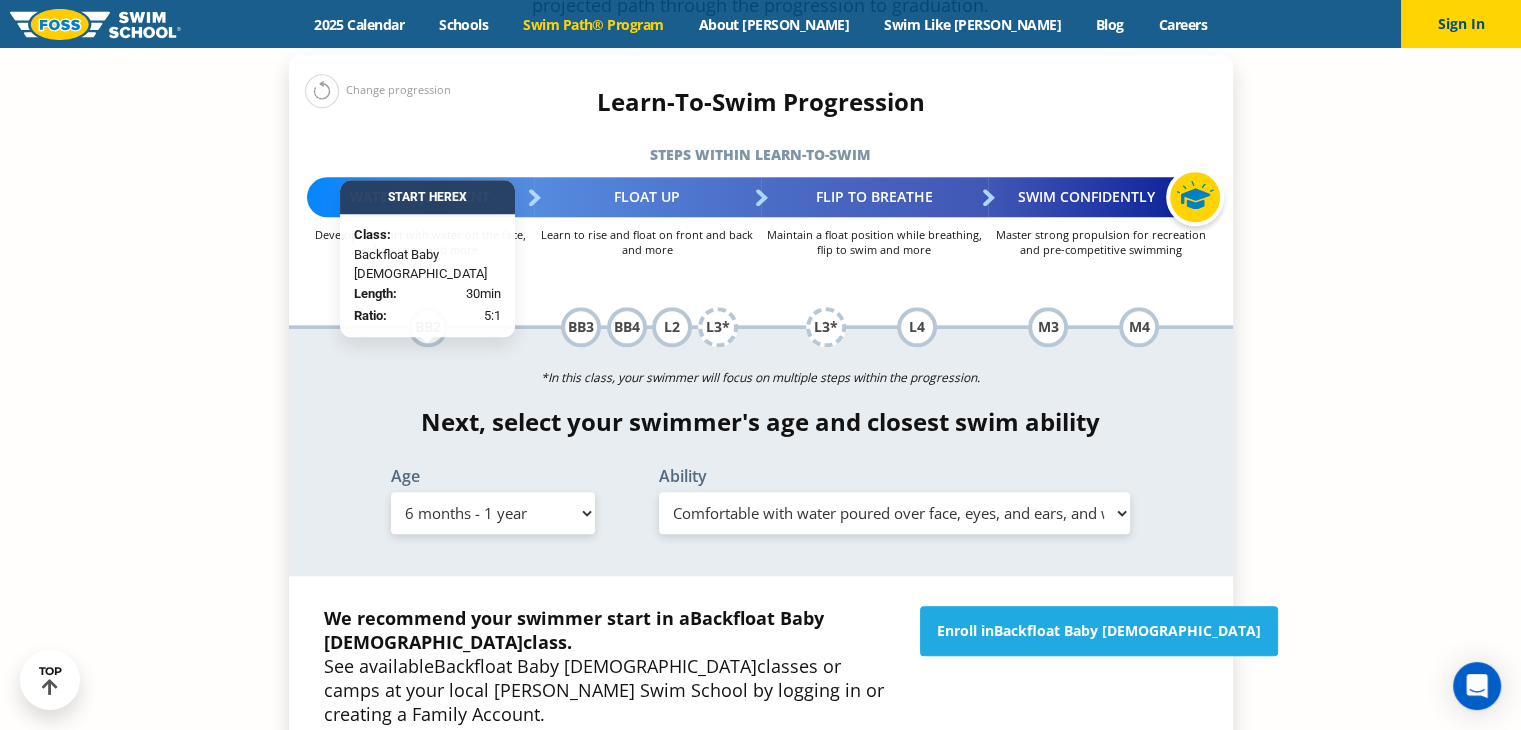 click on "Select Ability First in-water experience Comfortable with water poured over their head, but not eyes or ears Comfortable with water poured over face, eyes, and ears, and with ears in water while on back I would be comfortable if my child fell in the water and confident they could get back to the edge if an adult was nearby to assist" at bounding box center [895, 513] 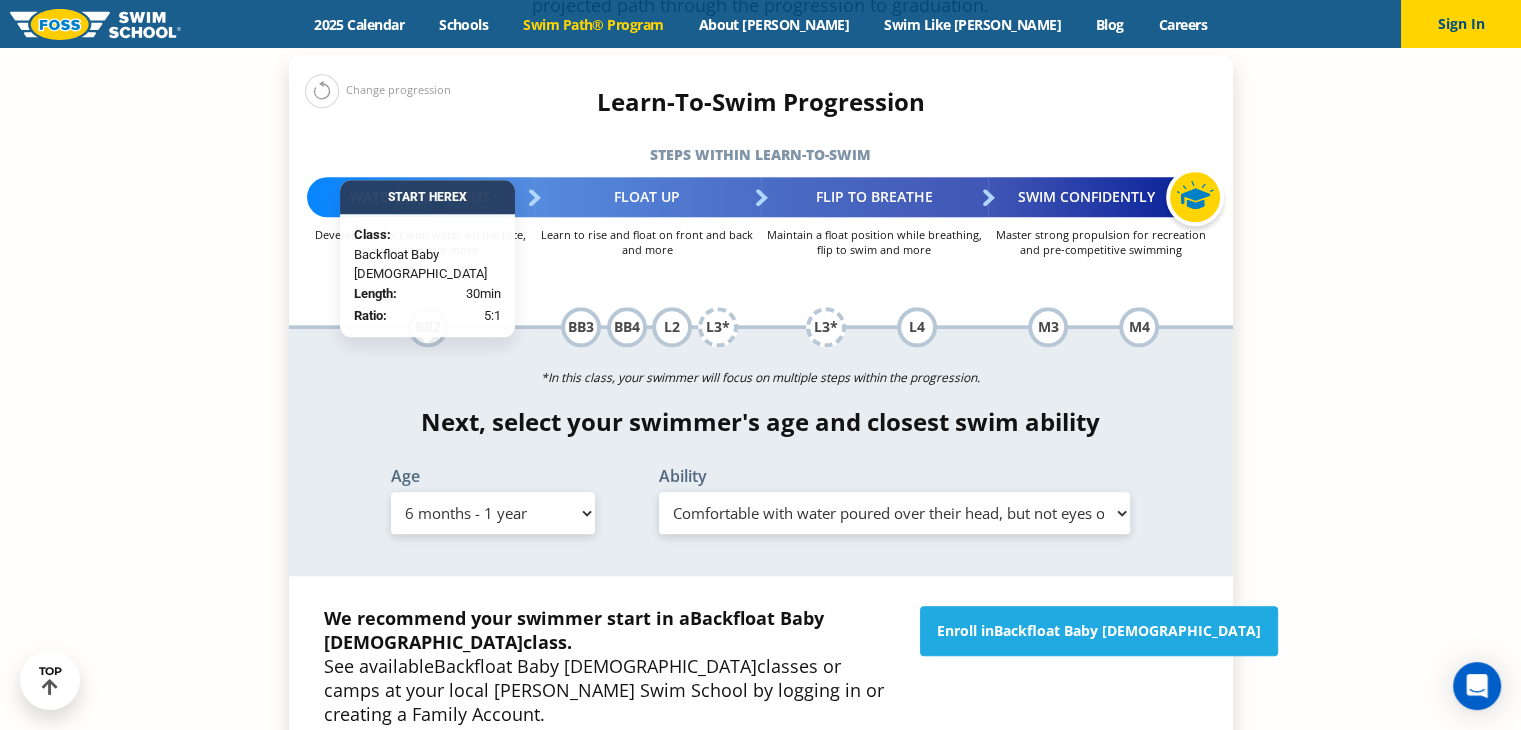 click on "Select Ability First in-water experience Comfortable with water poured over their head, but not eyes or ears Comfortable with water poured over face, eyes, and ears, and with ears in water while on back I would be comfortable if my child fell in the water and confident they could get back to the edge if an adult was nearby to assist" at bounding box center [895, 513] 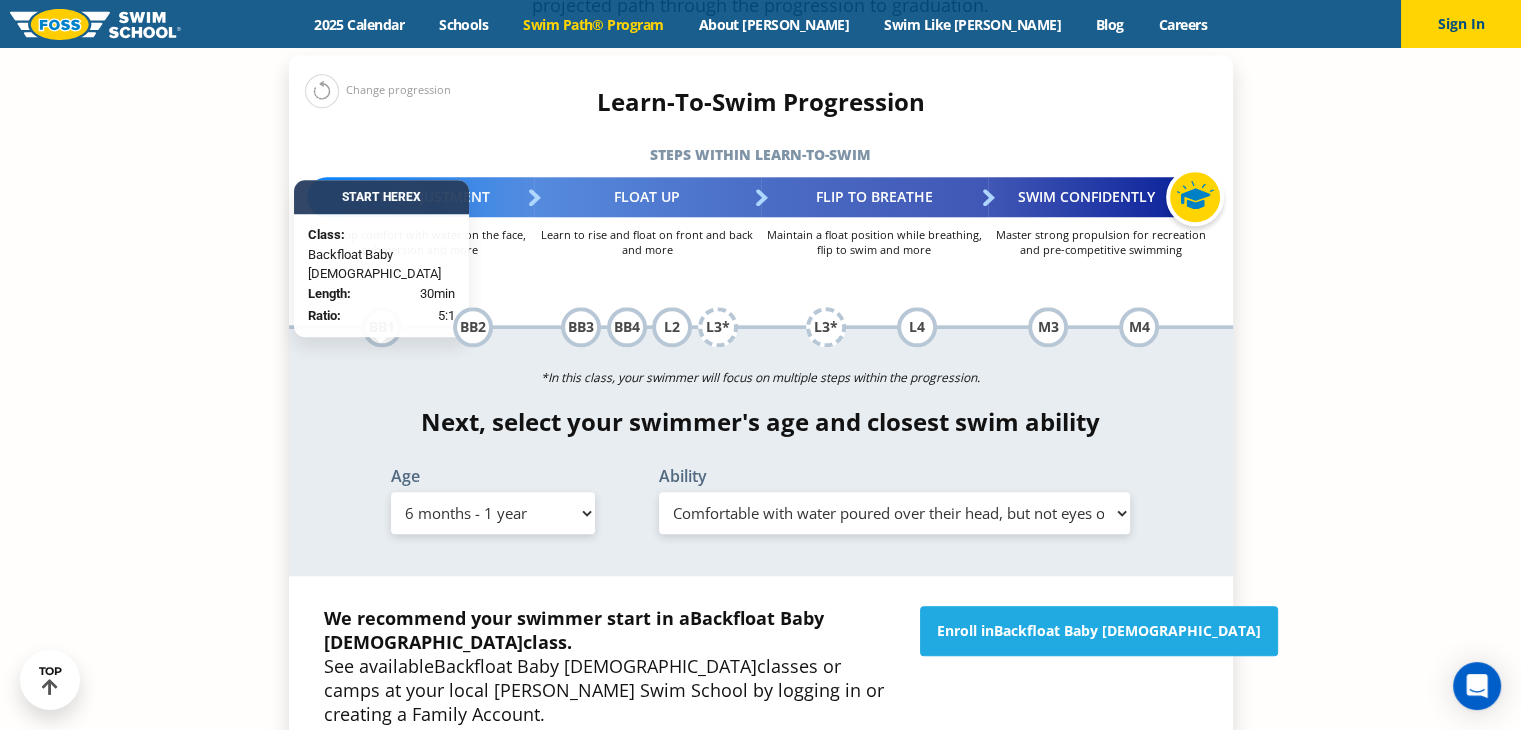 click on "Select Ability First in-water experience Comfortable with water poured over their head, but not eyes or ears Comfortable with water poured over face, eyes, and ears, and with ears in water while on back I would be comfortable if my child fell in the water and confident they could get back to the edge if an adult was nearby to assist" at bounding box center (895, 513) 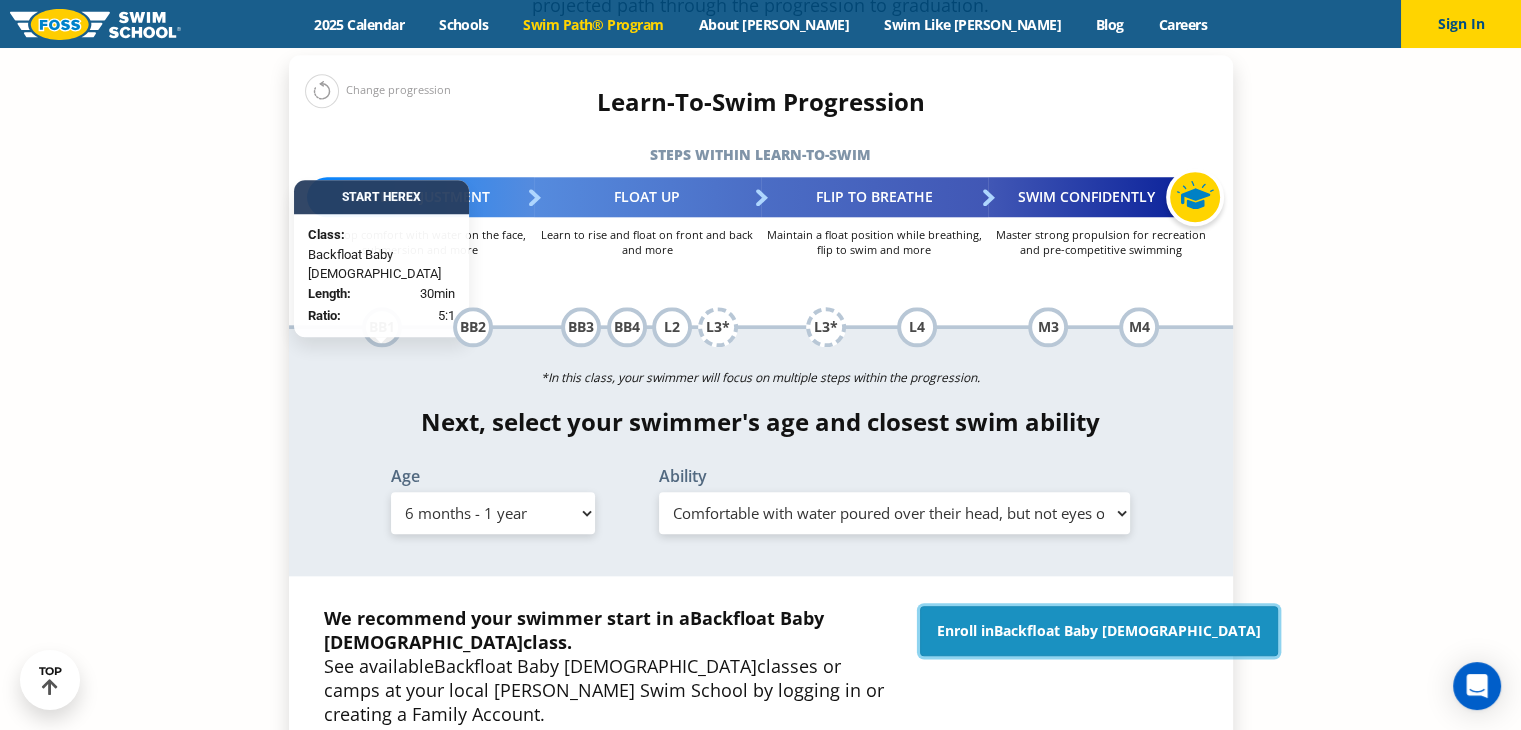 click on "Enroll in  Backfloat Baby [DEMOGRAPHIC_DATA]" at bounding box center [1099, 631] 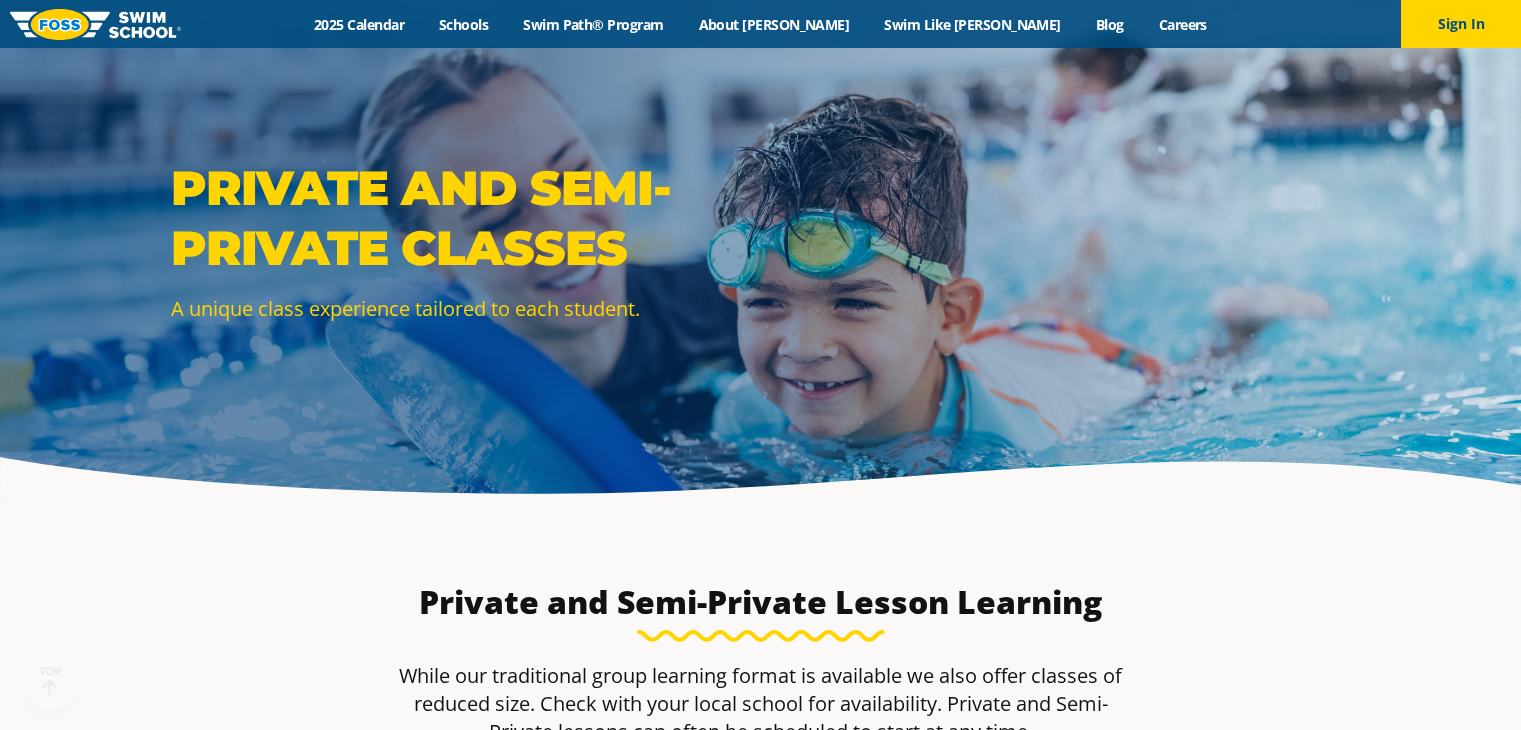scroll, scrollTop: 400, scrollLeft: 0, axis: vertical 